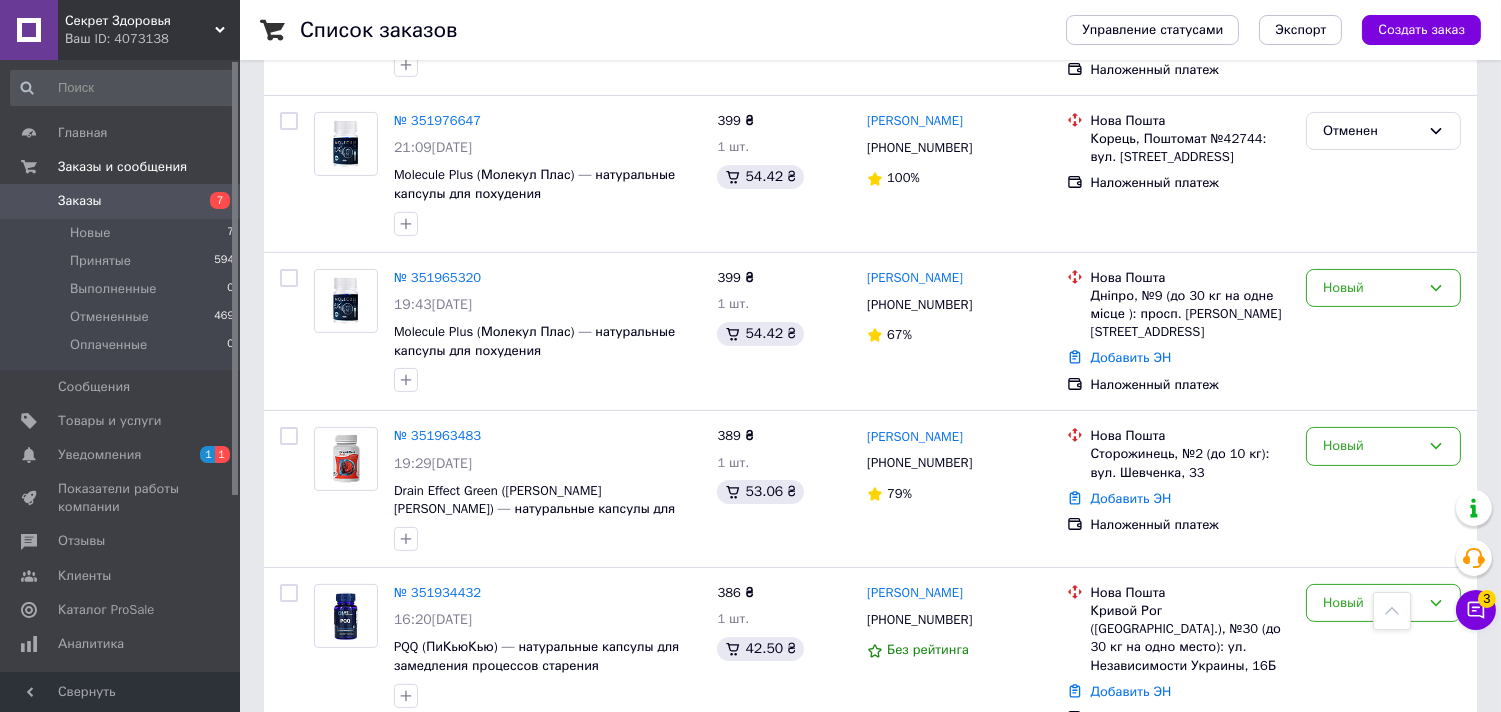 scroll, scrollTop: 768, scrollLeft: 0, axis: vertical 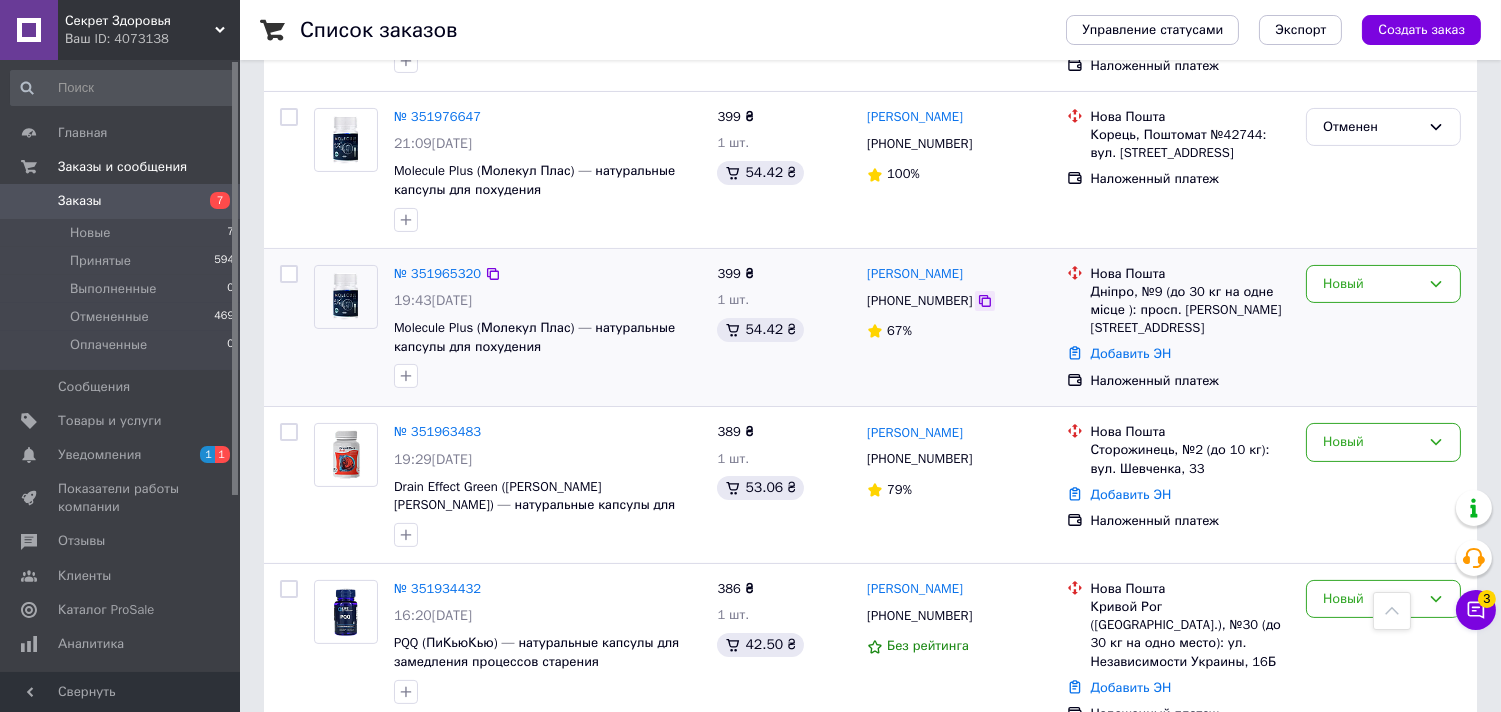 click 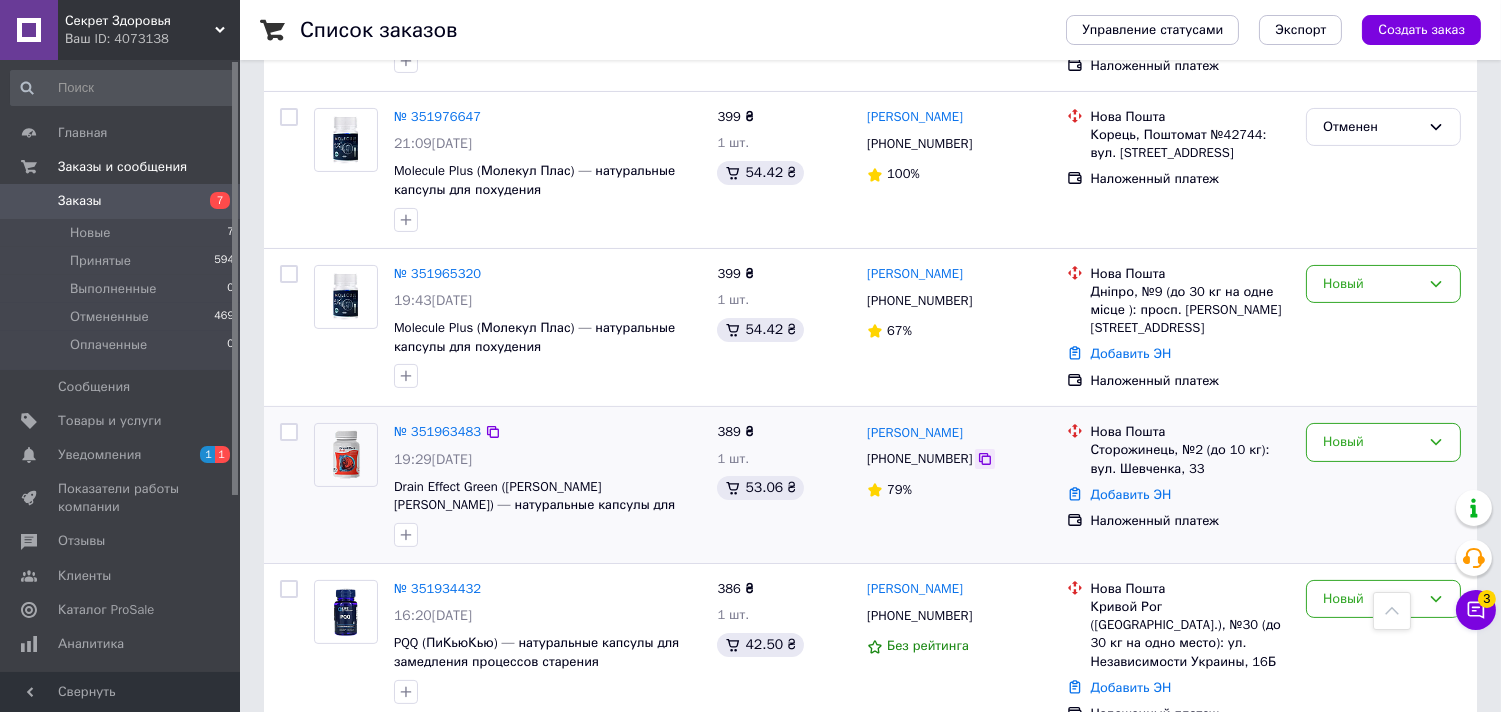 click 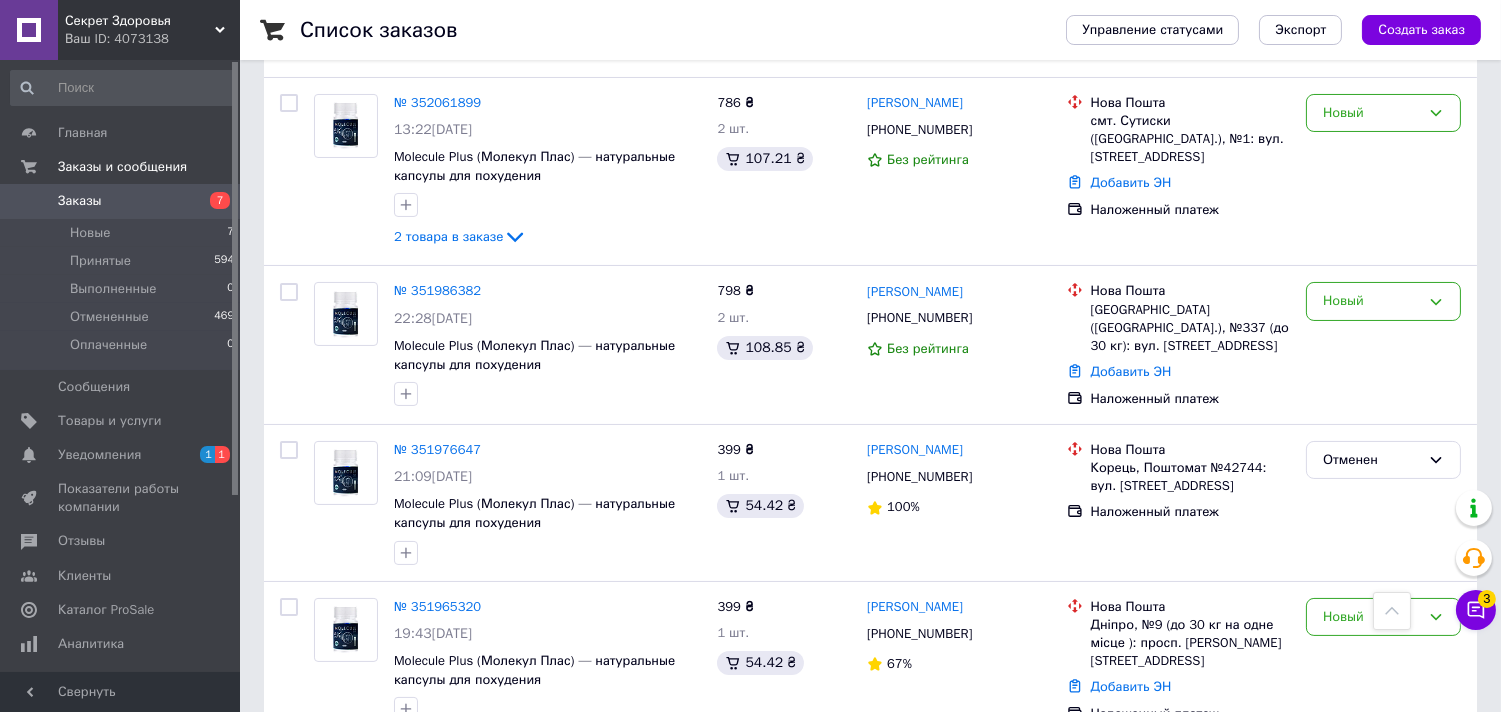 scroll, scrollTop: 0, scrollLeft: 0, axis: both 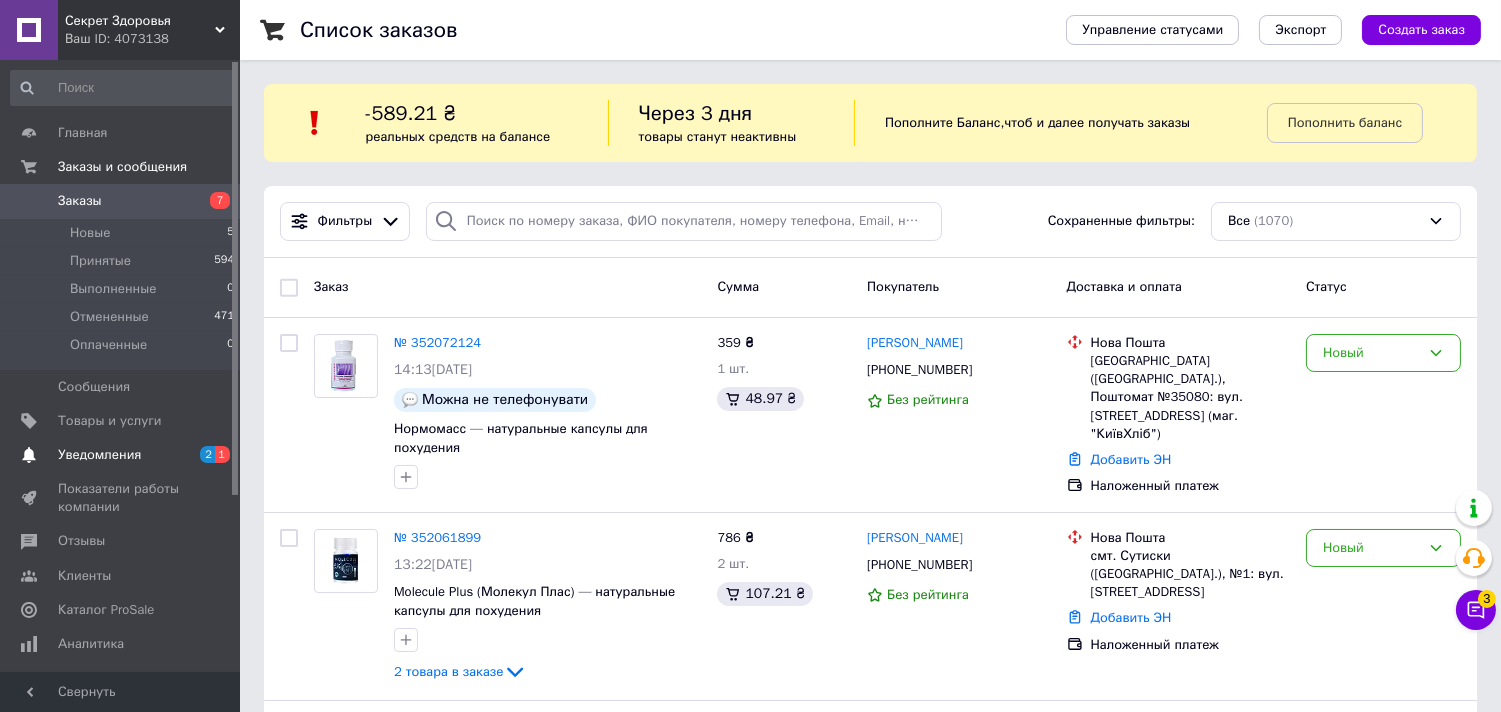 click on "Уведомления" at bounding box center [99, 455] 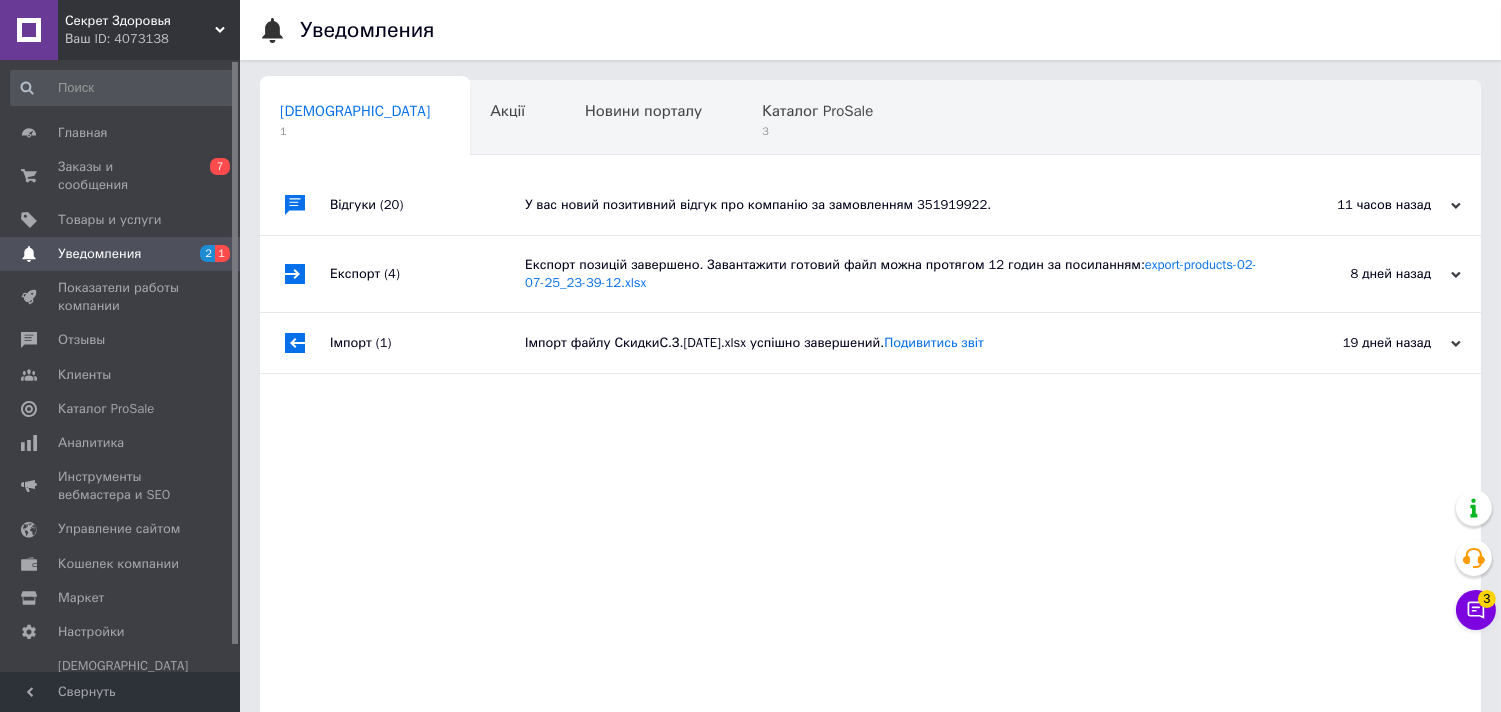 click on "У вас новий позитивний відгук про компанію за замовленням 351919922." at bounding box center [893, 205] 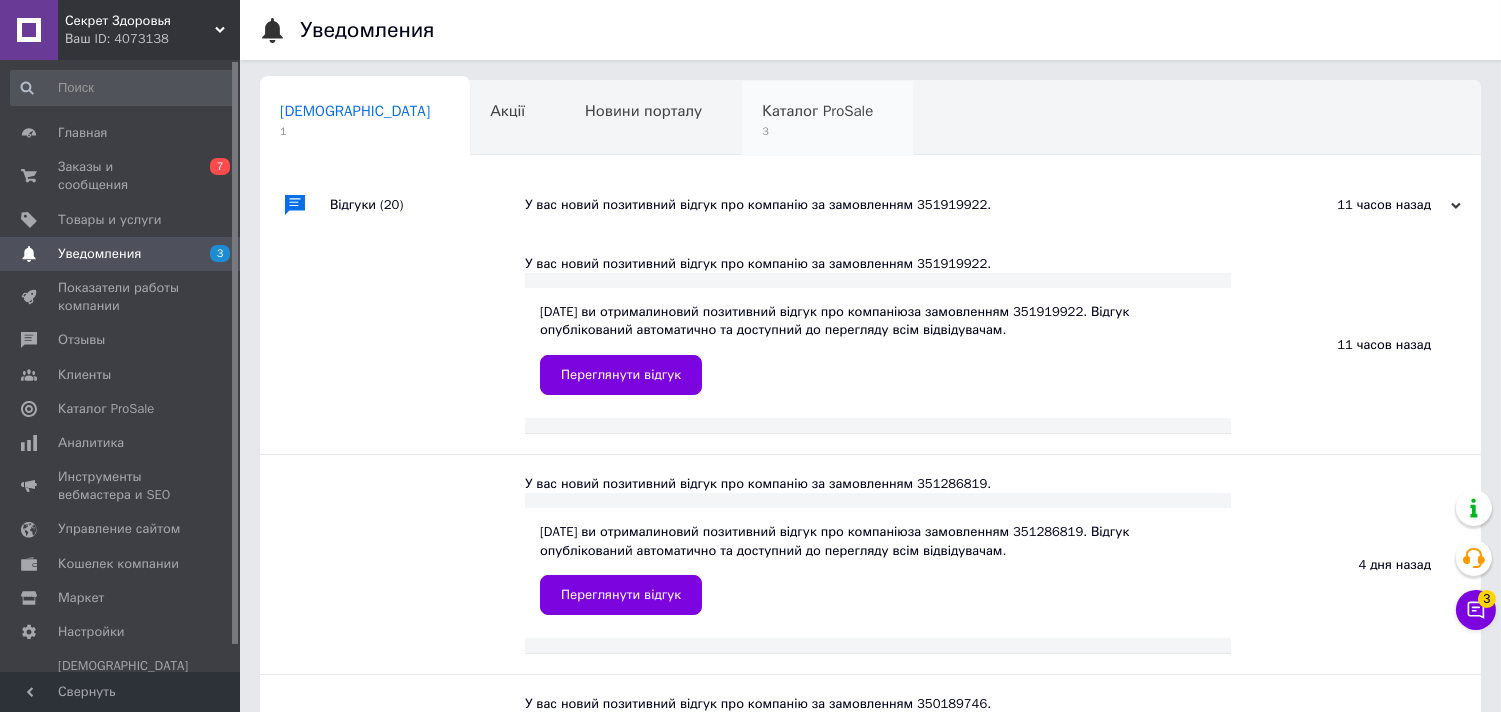 click on "3" at bounding box center [817, 131] 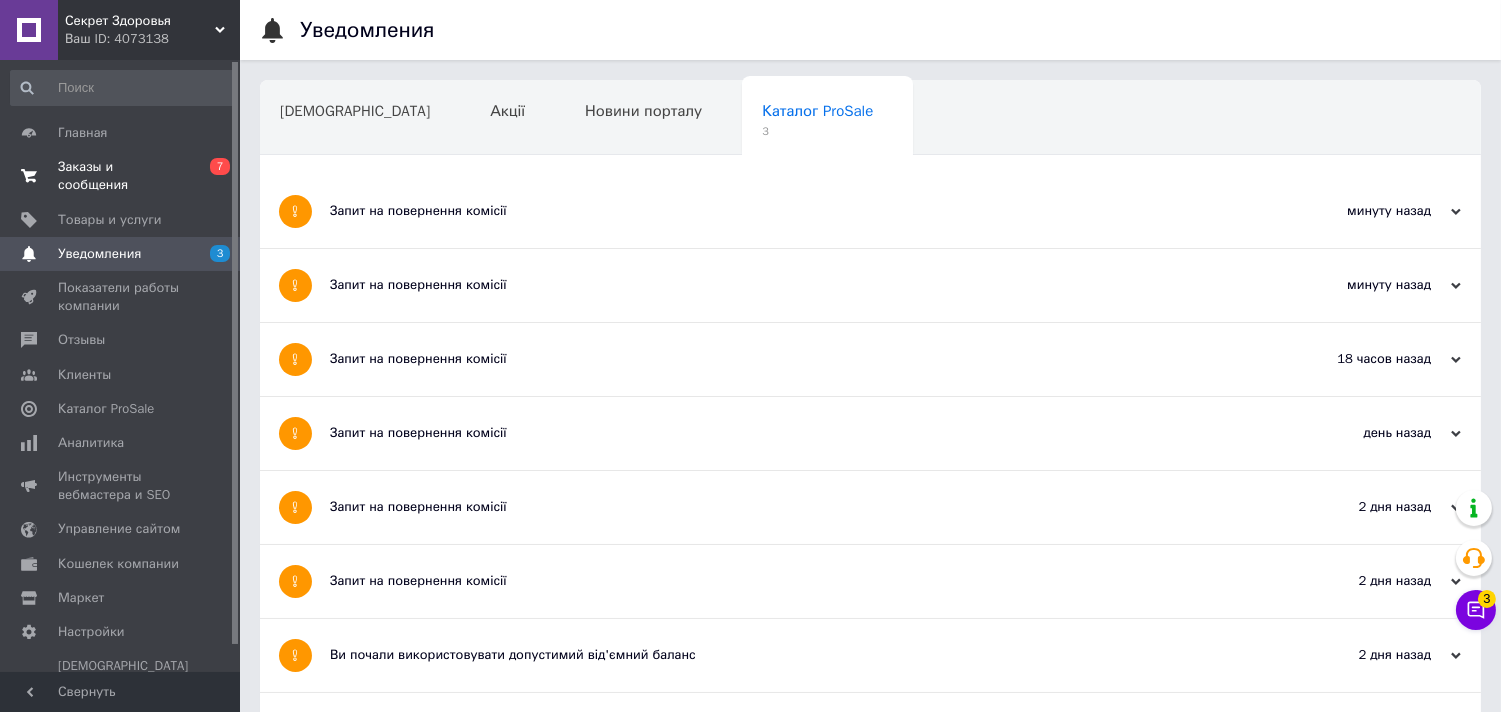 click on "Запит на повернення комісії" at bounding box center [795, 211] 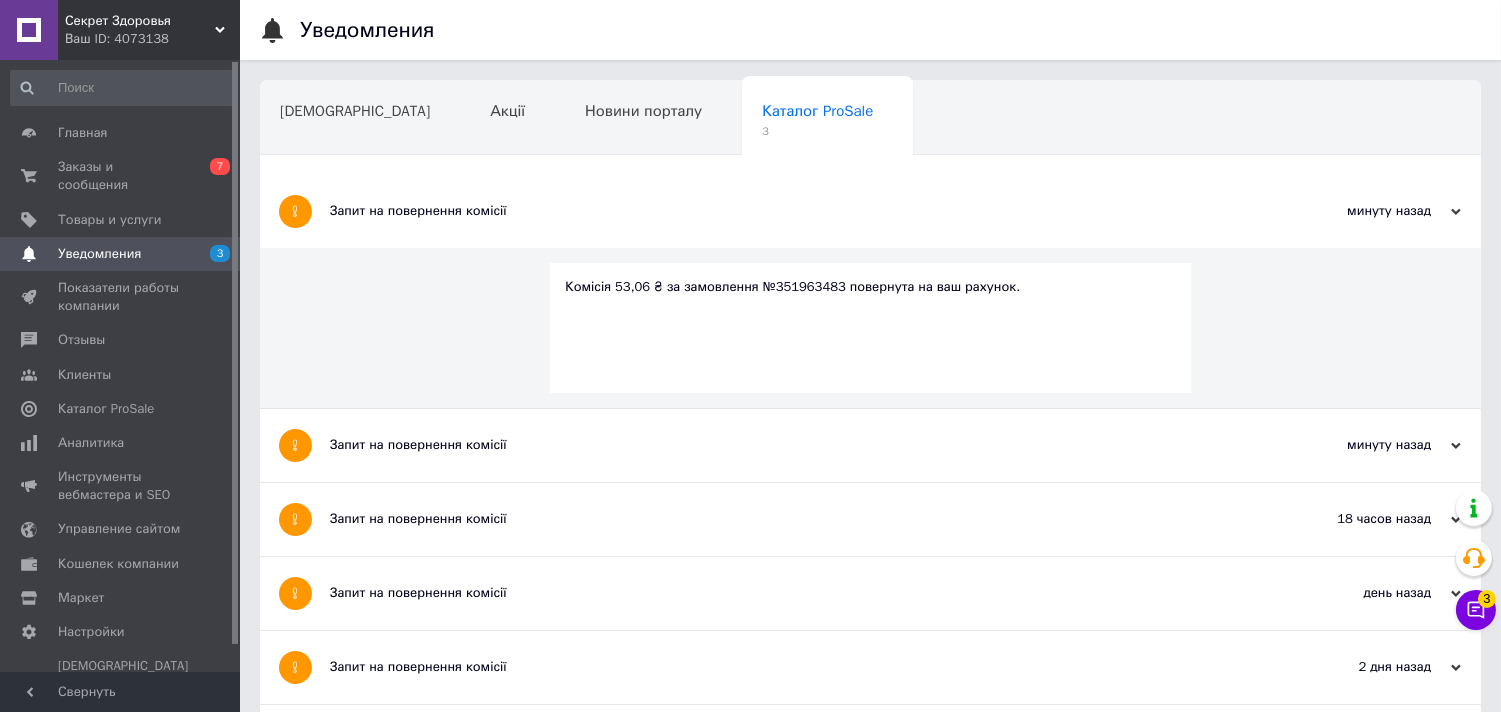click on "3" at bounding box center [212, 254] 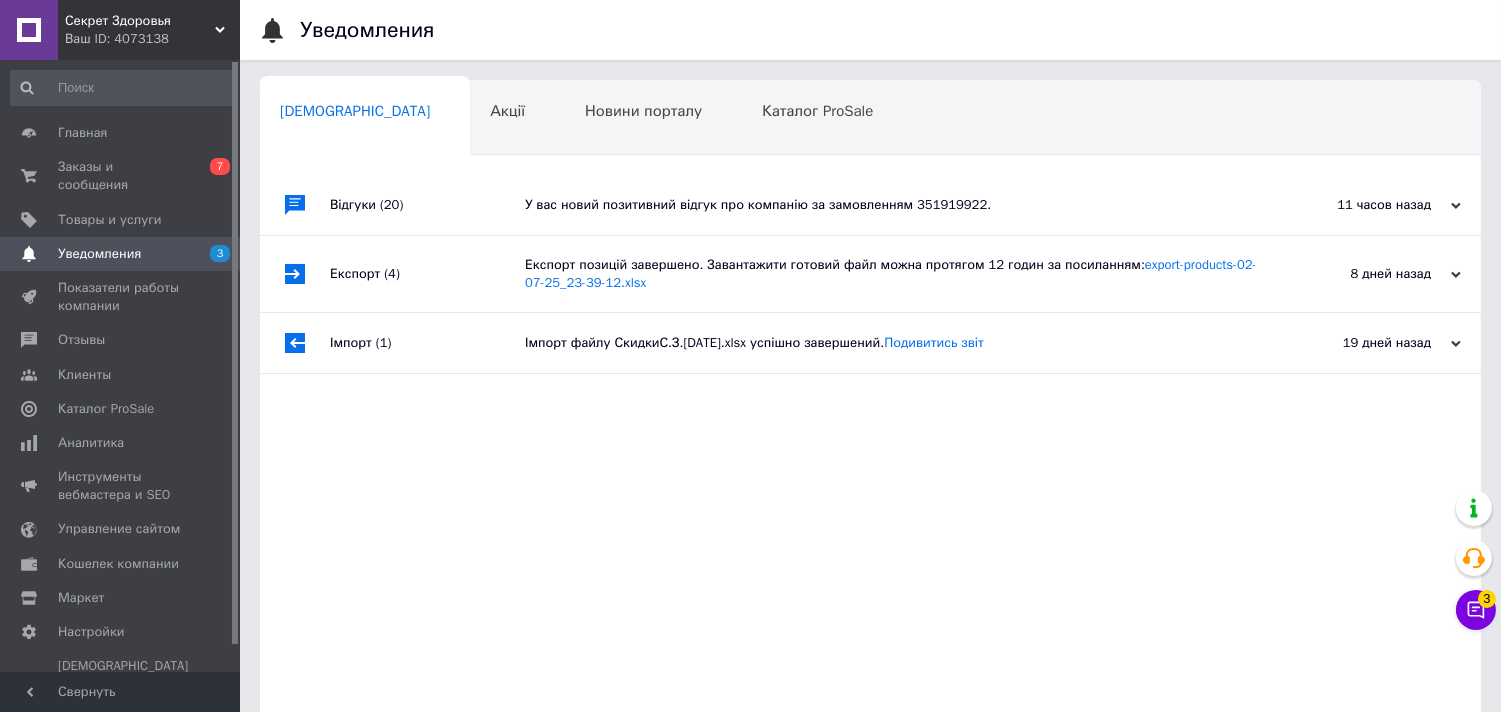 click on "Відгуки   (20)" at bounding box center [427, 205] 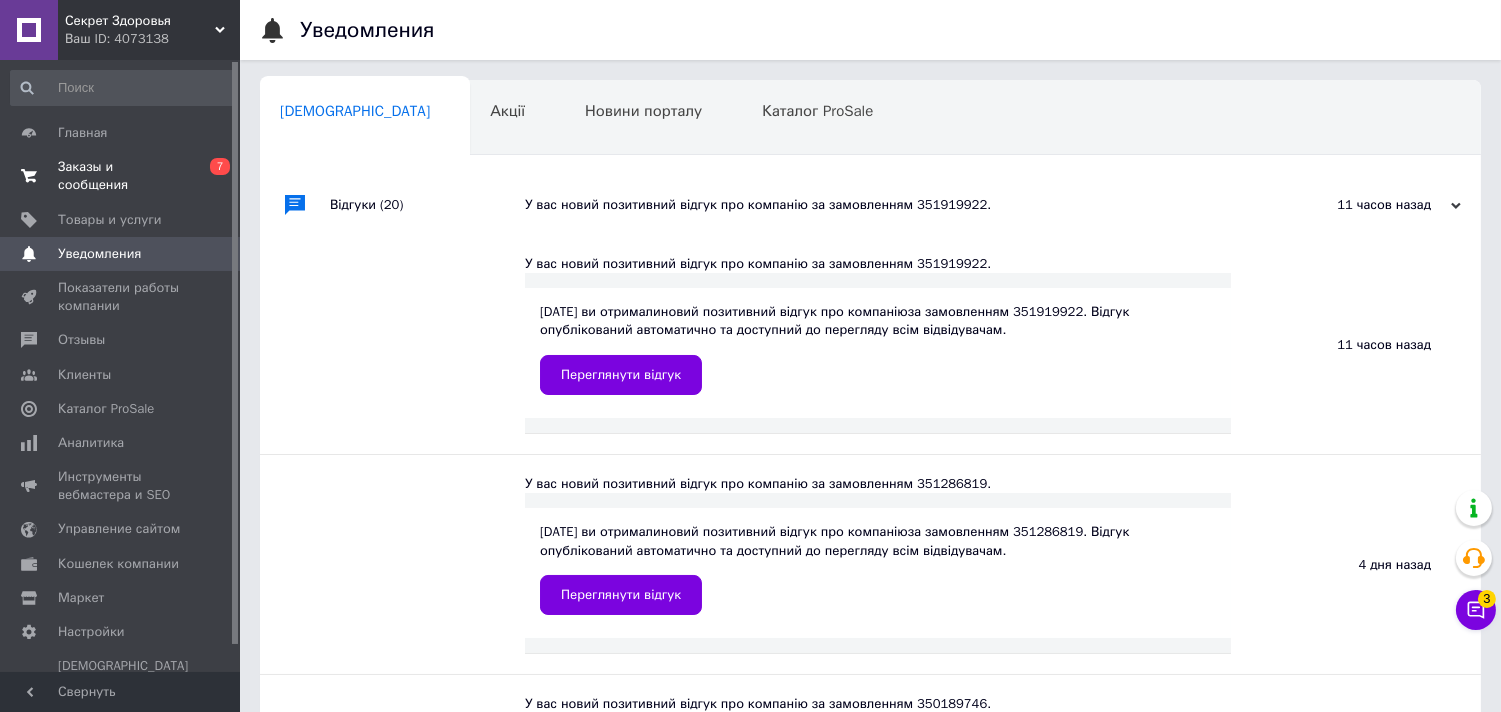 click on "Заказы и сообщения" at bounding box center (121, 176) 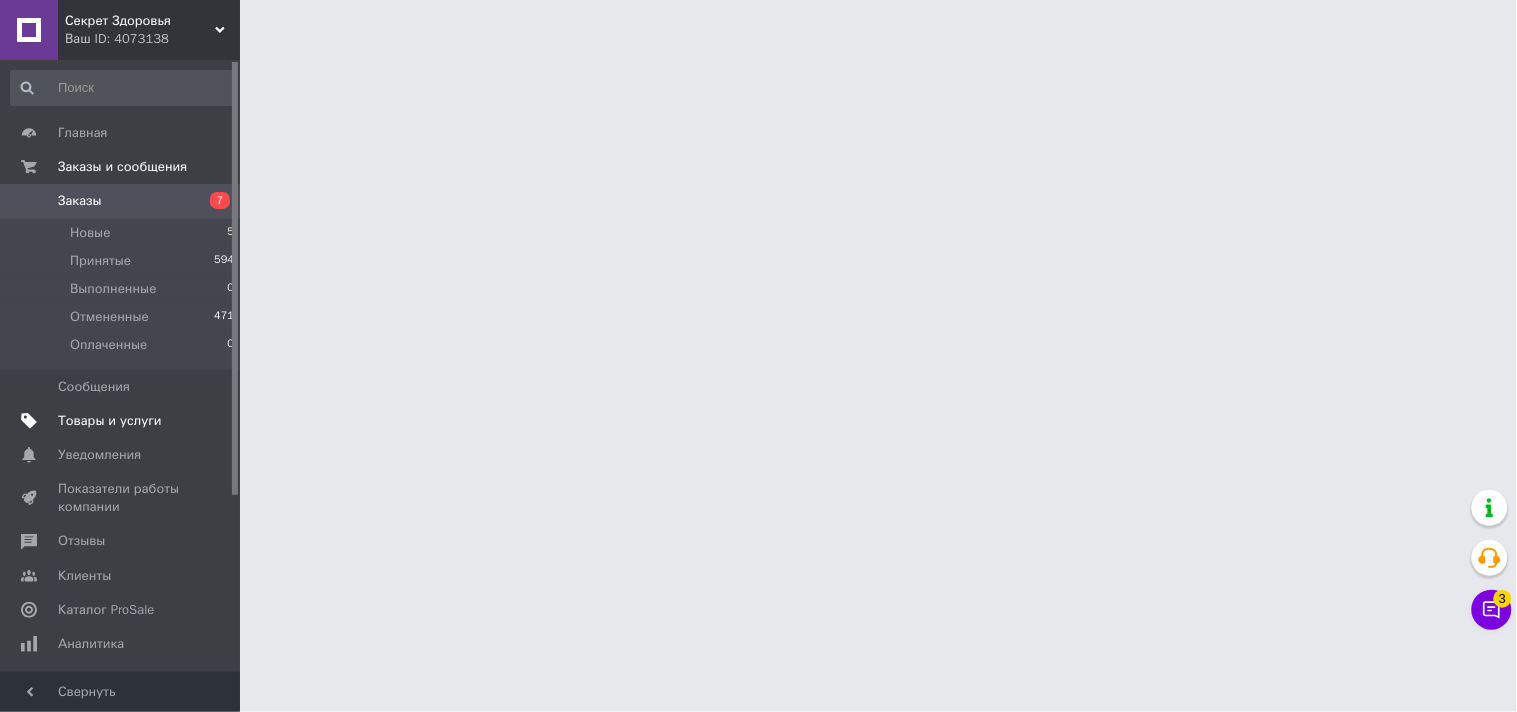 click on "Товары и услуги" at bounding box center (110, 421) 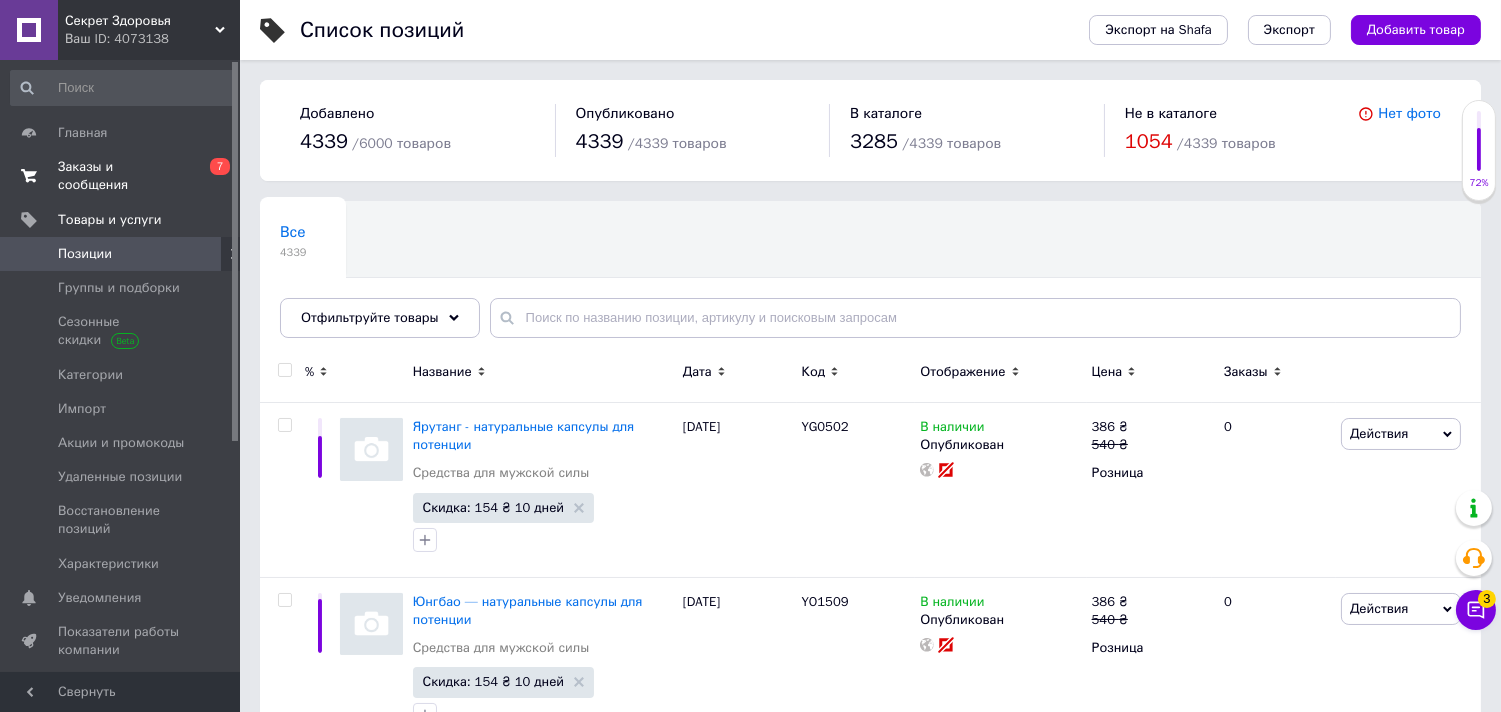 click on "Заказы и сообщения" at bounding box center [121, 176] 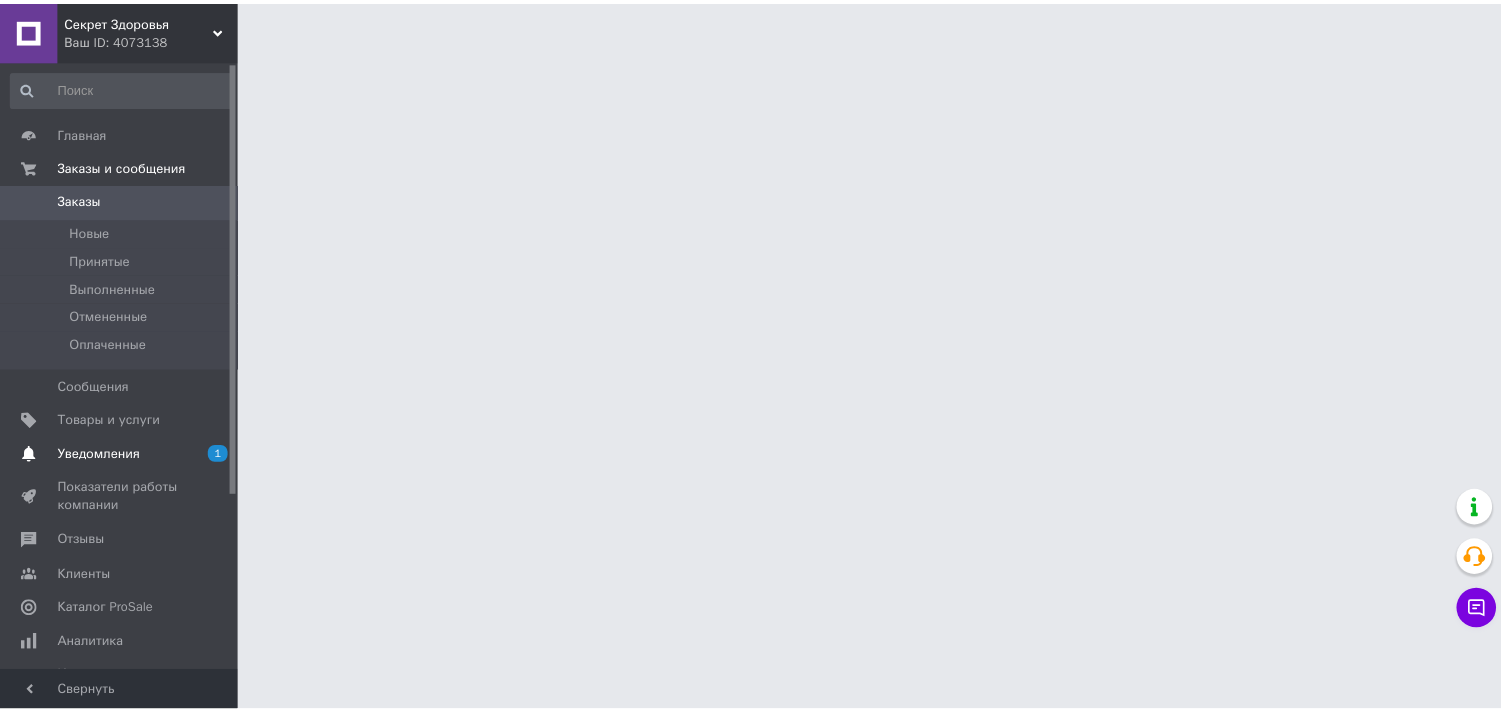 scroll, scrollTop: 0, scrollLeft: 0, axis: both 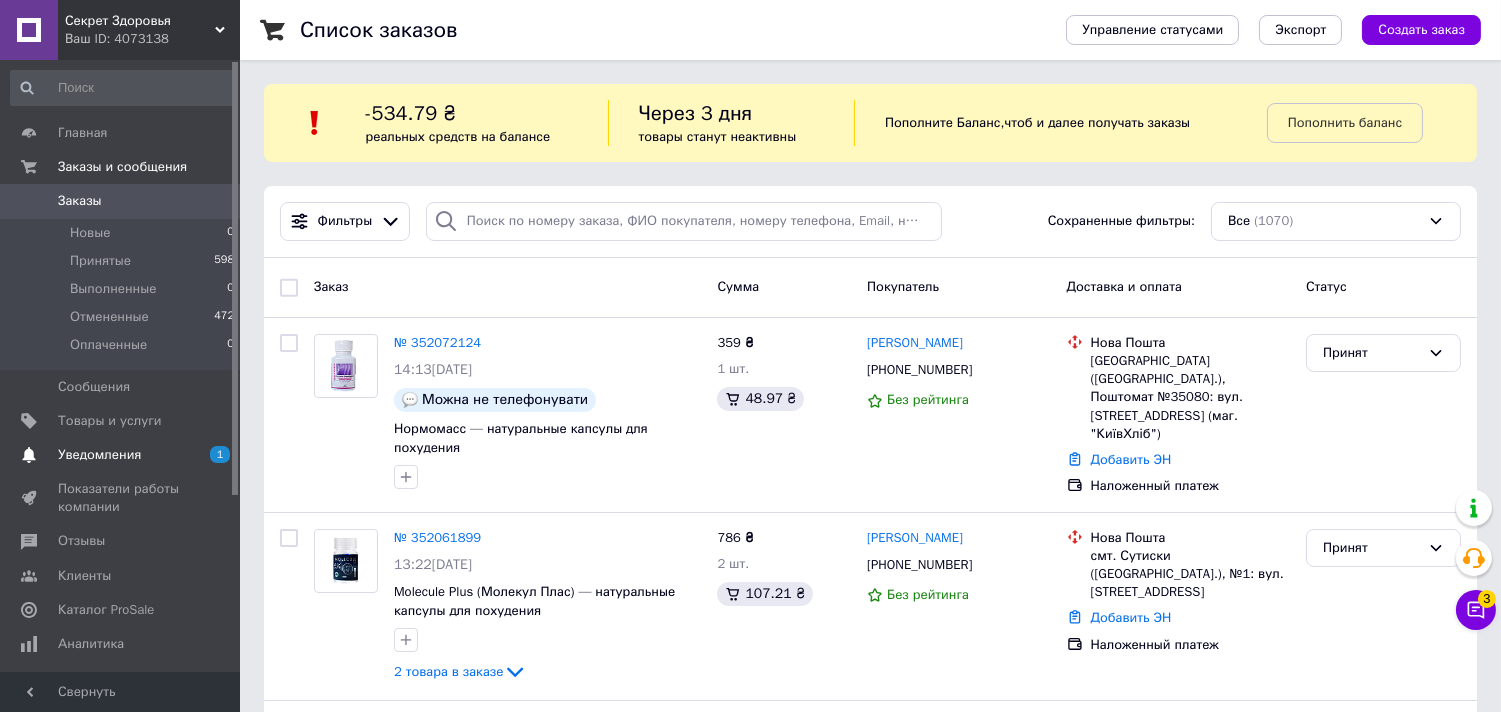 click on "Уведомления" at bounding box center [99, 455] 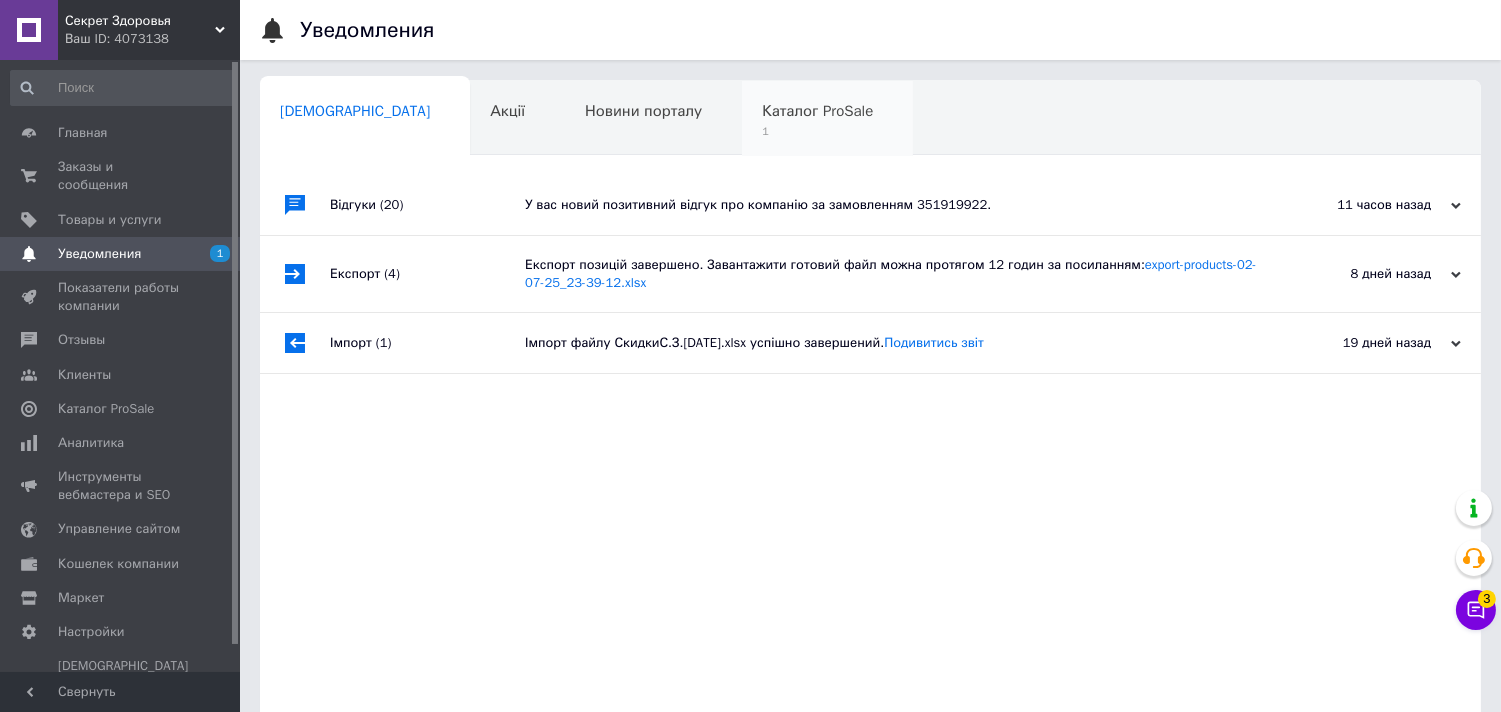 click on "Каталог ProSale 1" at bounding box center (827, 119) 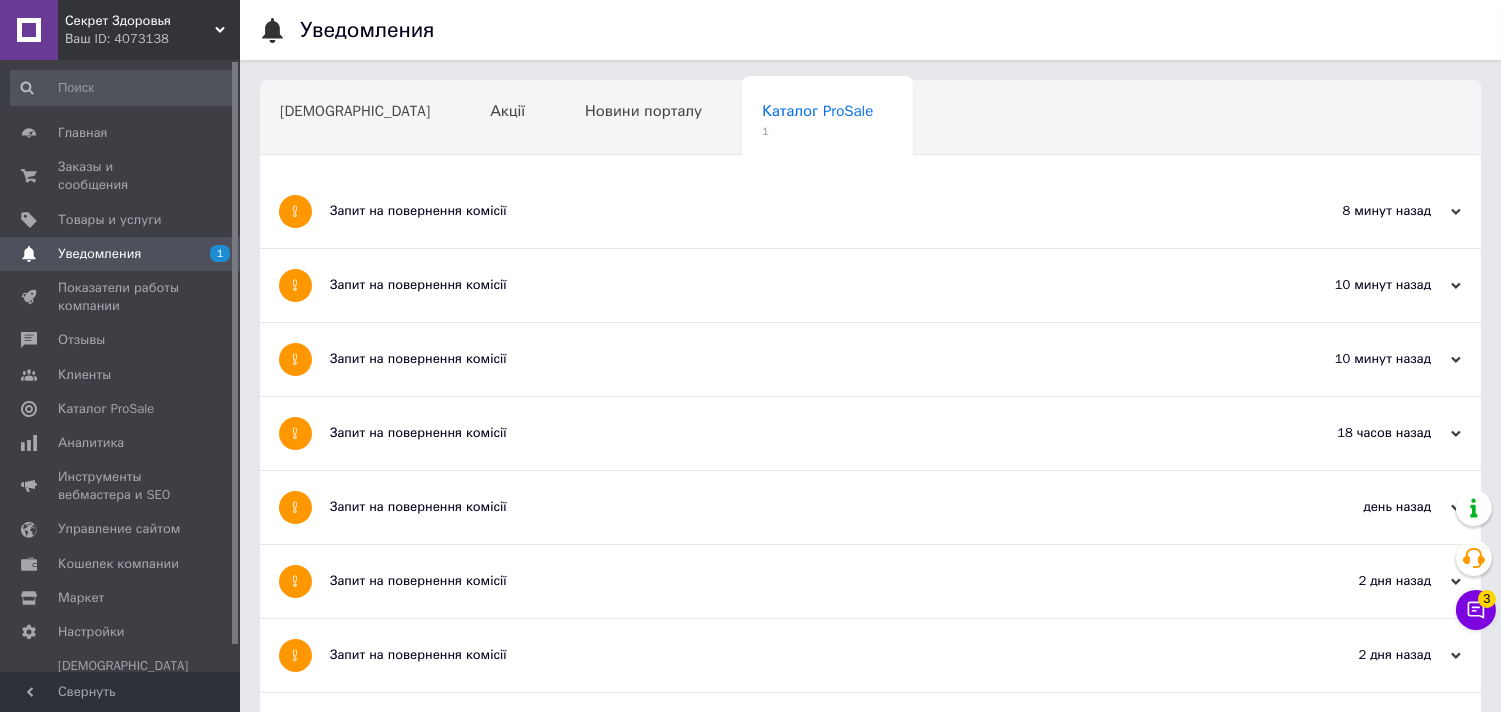 click on "Запит на повернення комісії" at bounding box center (795, 211) 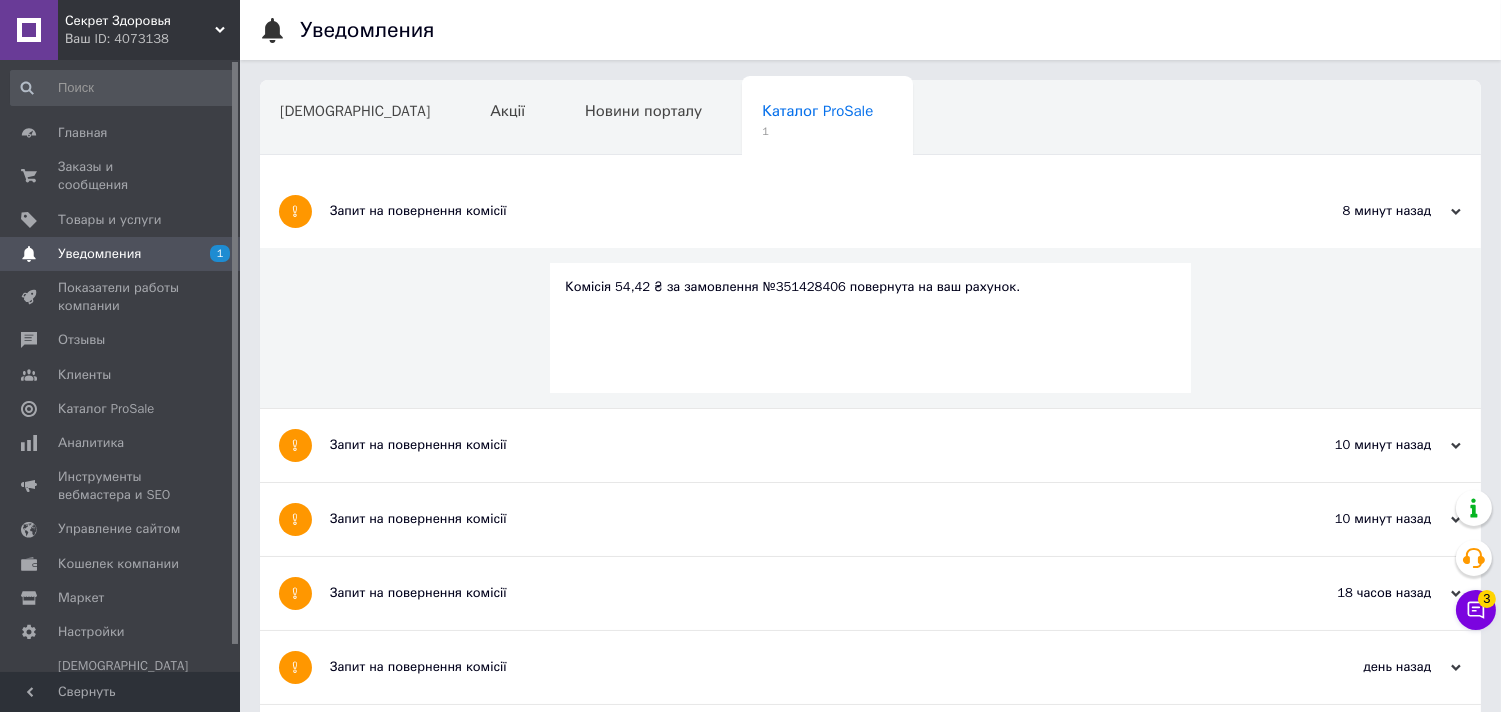 click on "Уведомления" at bounding box center [121, 254] 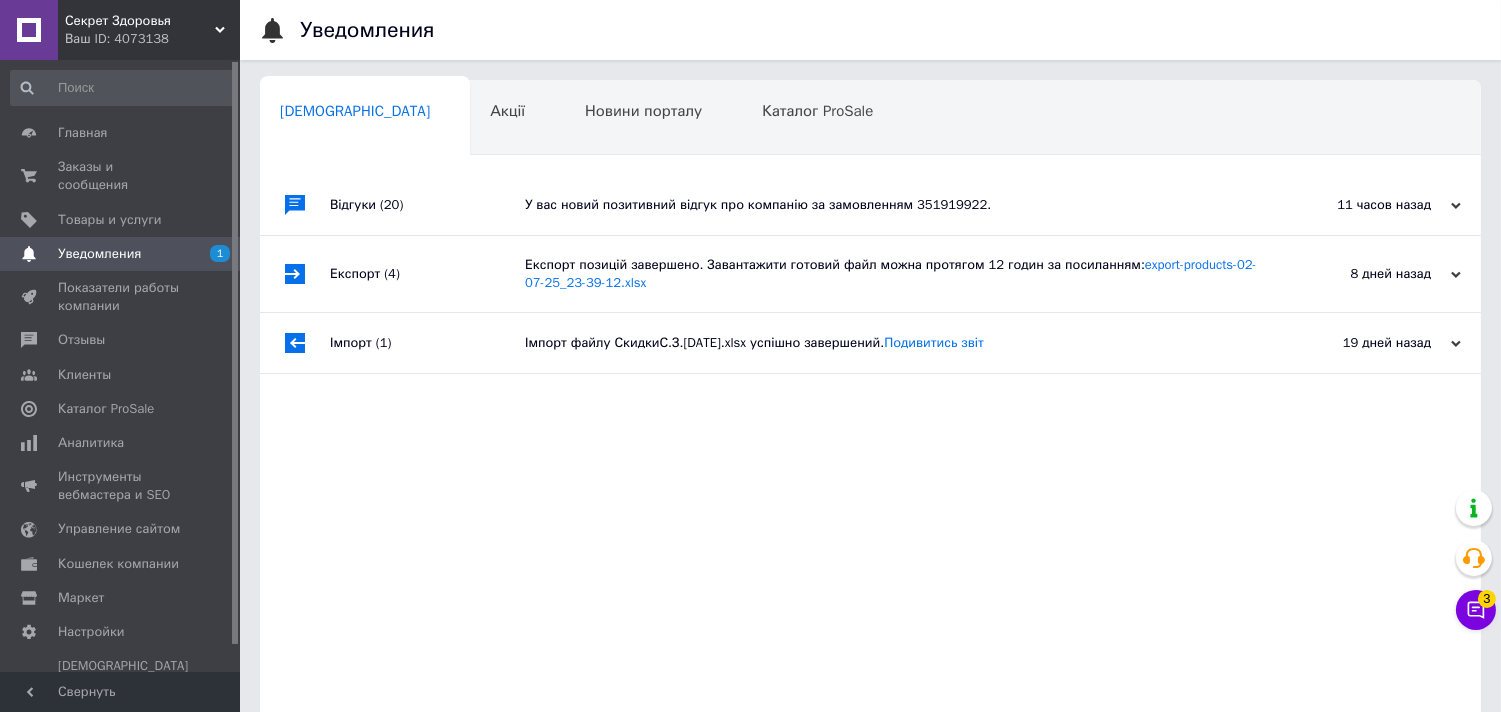click on "У вас новий позитивний відгук про компанію за замовленням 351919922." at bounding box center (893, 205) 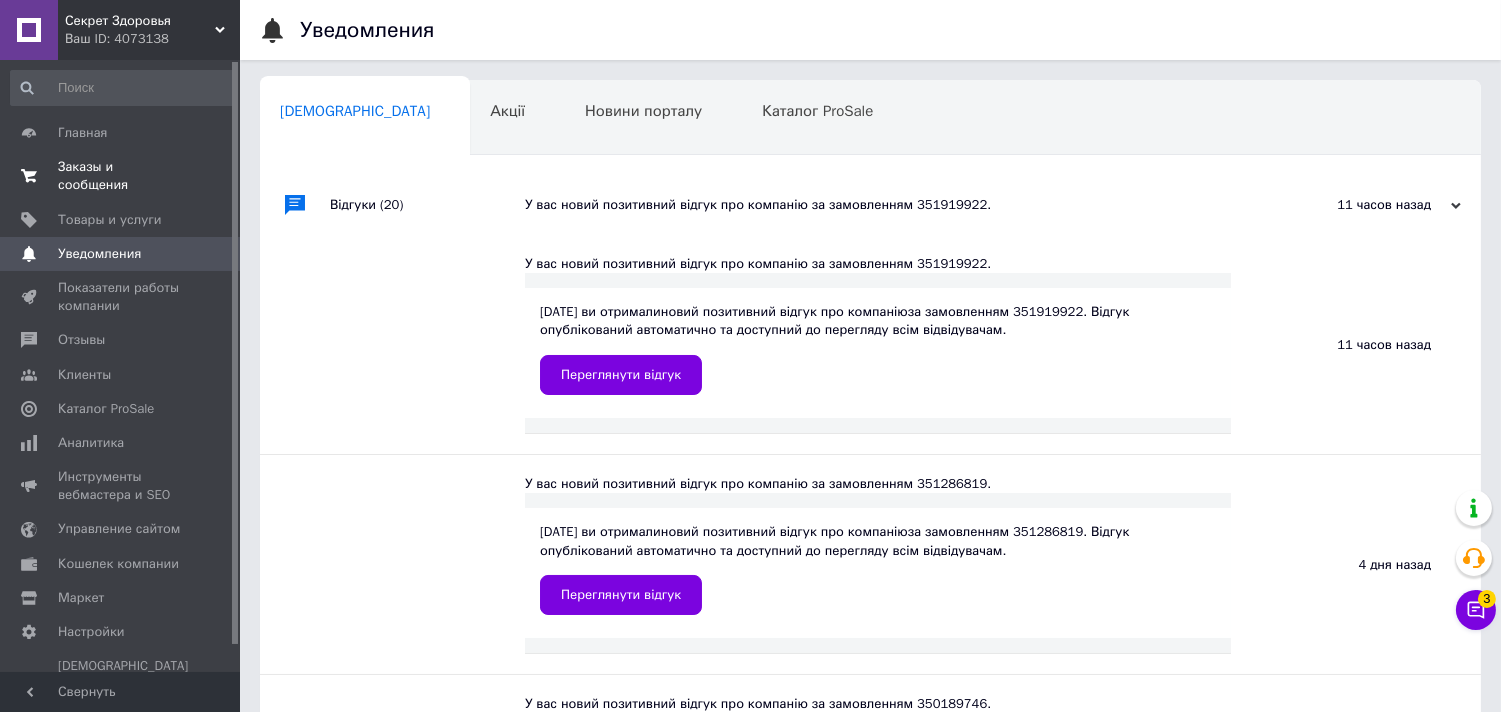 click on "Заказы и сообщения 0 0" at bounding box center [123, 176] 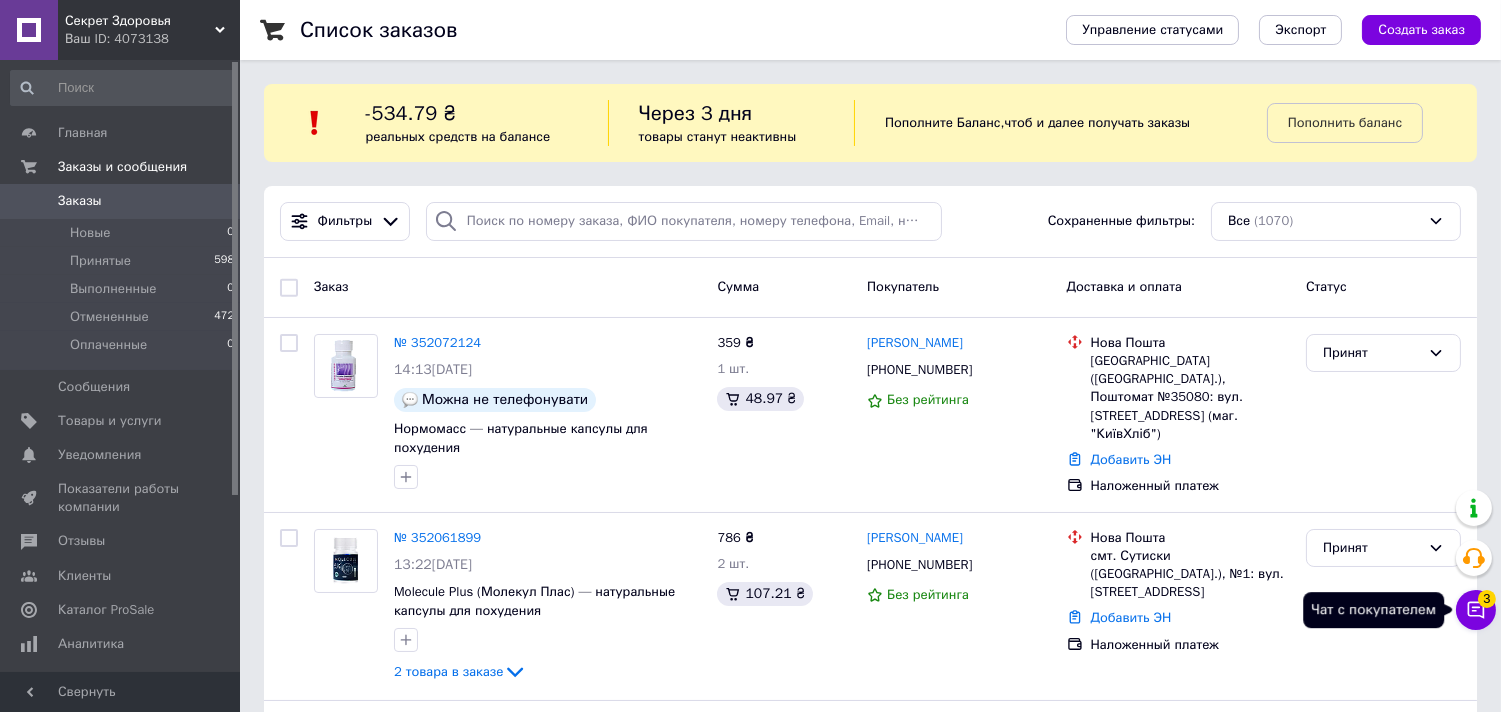 click on "Список заказов Управление статусами Экспорт Создать заказ -534.79 ₴ реальных средств на балансе Через 3 дня товары станут неактивны Пополните Баланс ,  чтоб и далее получать заказы Пополнить баланс Фильтры Сохраненные фильтры: Все (1070) Заказ Сумма Покупатель Доставка и оплата Статус № 352072124 14:13[DATE] Можна не телефонувати Нормомасс — натуральные капсулы для похудения 359 ₴ 1 шт. 48.97 ₴ [PERSON_NAME] [PHONE_NUMBER] Без рейтинга [GEOGRAPHIC_DATA] ([GEOGRAPHIC_DATA].), Поштомат №35080: вул. [STREET_ADDRESS] (маг. "КиївХліб") Добавить ЭН Наложенный платеж Принят № 352061899 13:22[DATE] 786 ₴" at bounding box center [870, 4495] 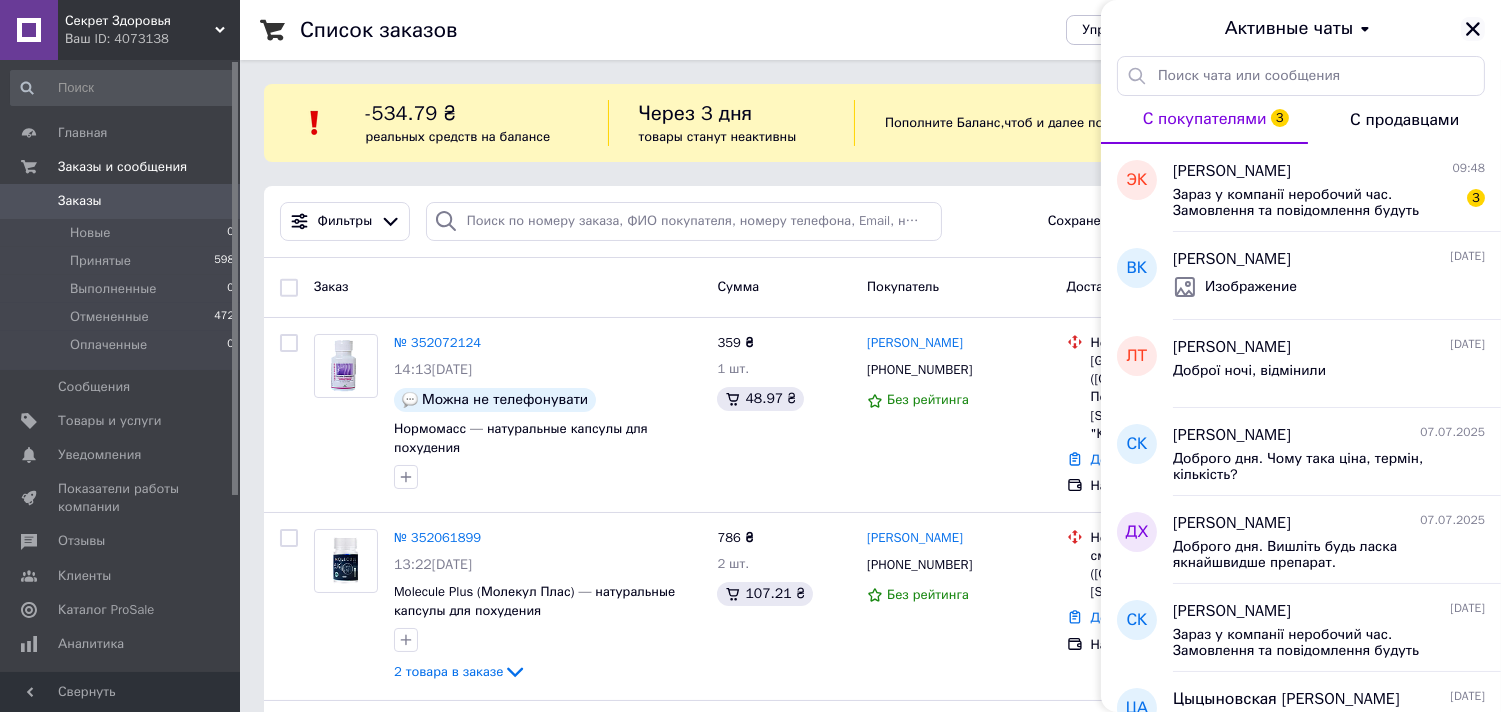 click 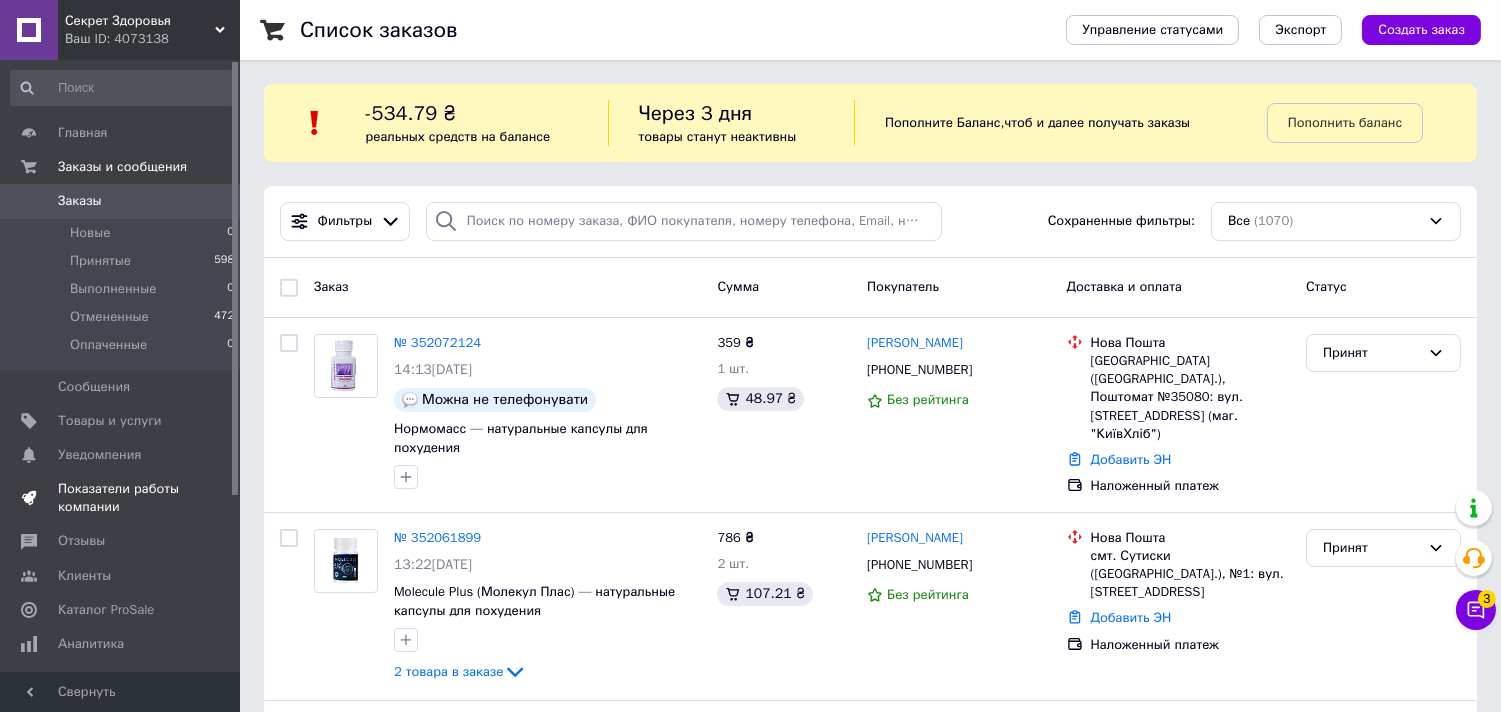 click on "Показатели работы компании" at bounding box center [121, 498] 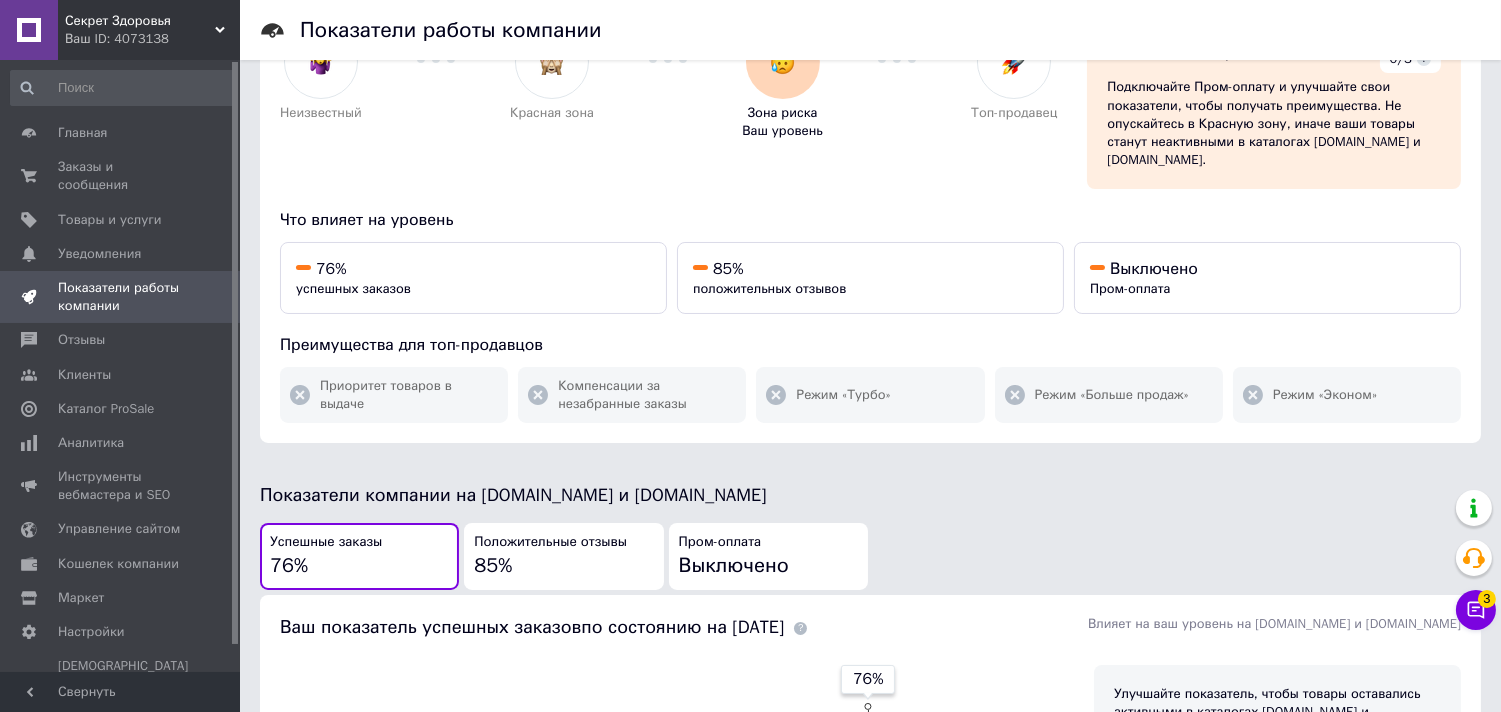 scroll, scrollTop: 0, scrollLeft: 0, axis: both 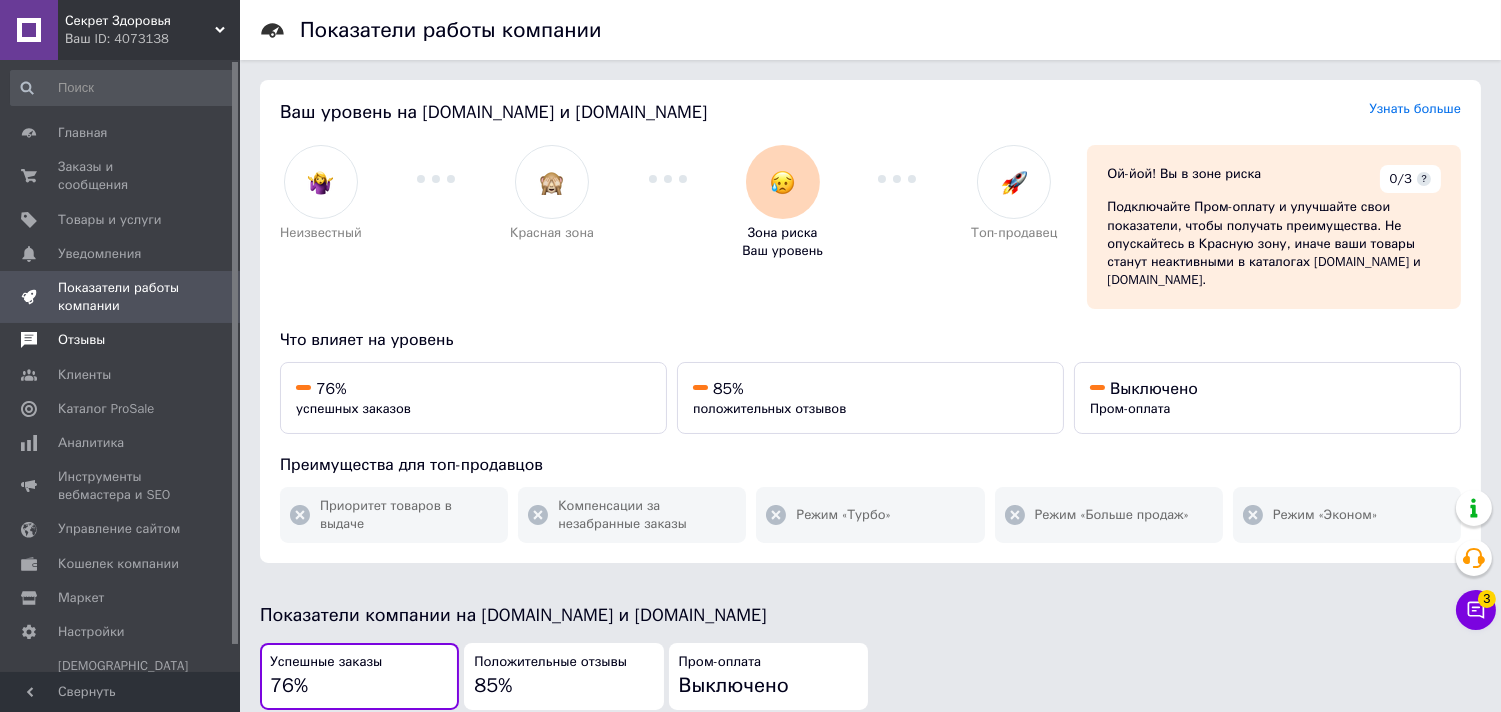 click on "Отзывы" at bounding box center [123, 340] 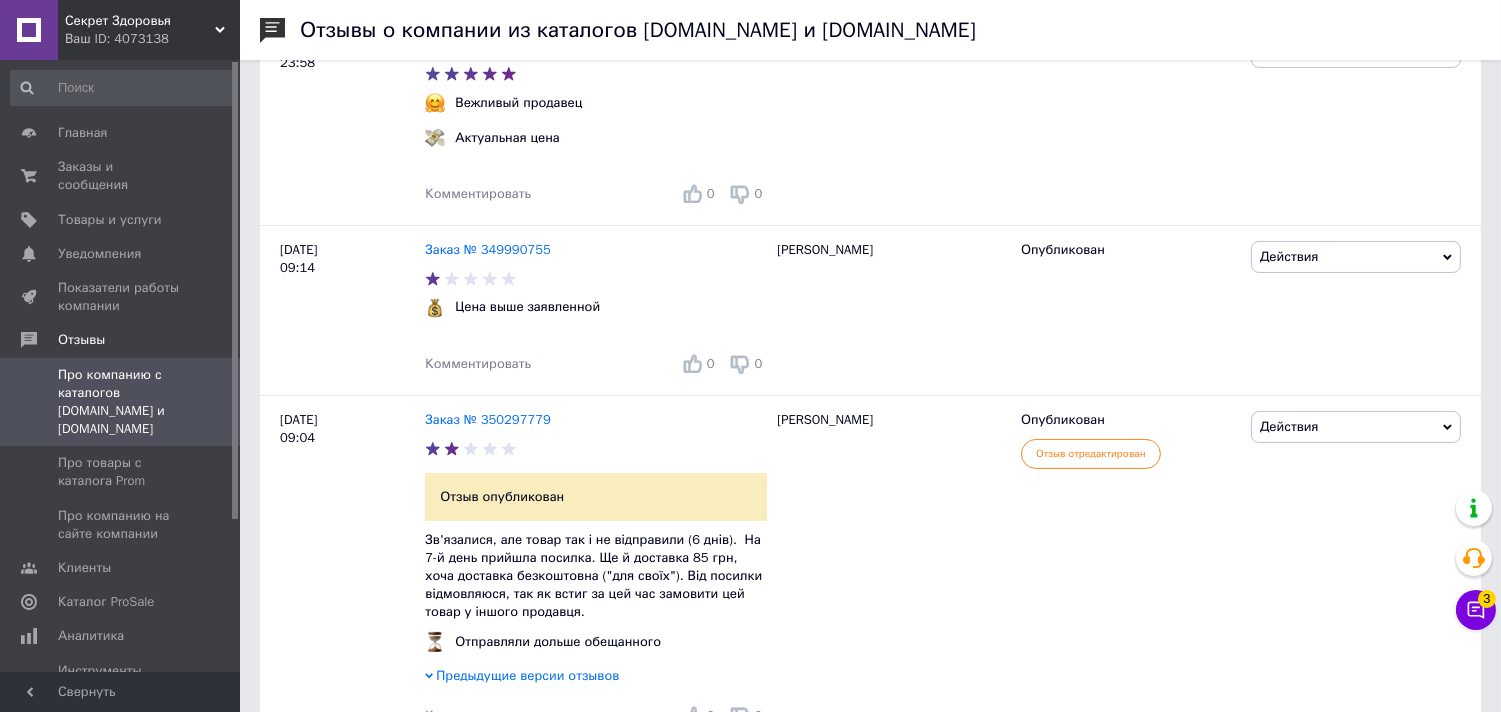 scroll, scrollTop: 777, scrollLeft: 0, axis: vertical 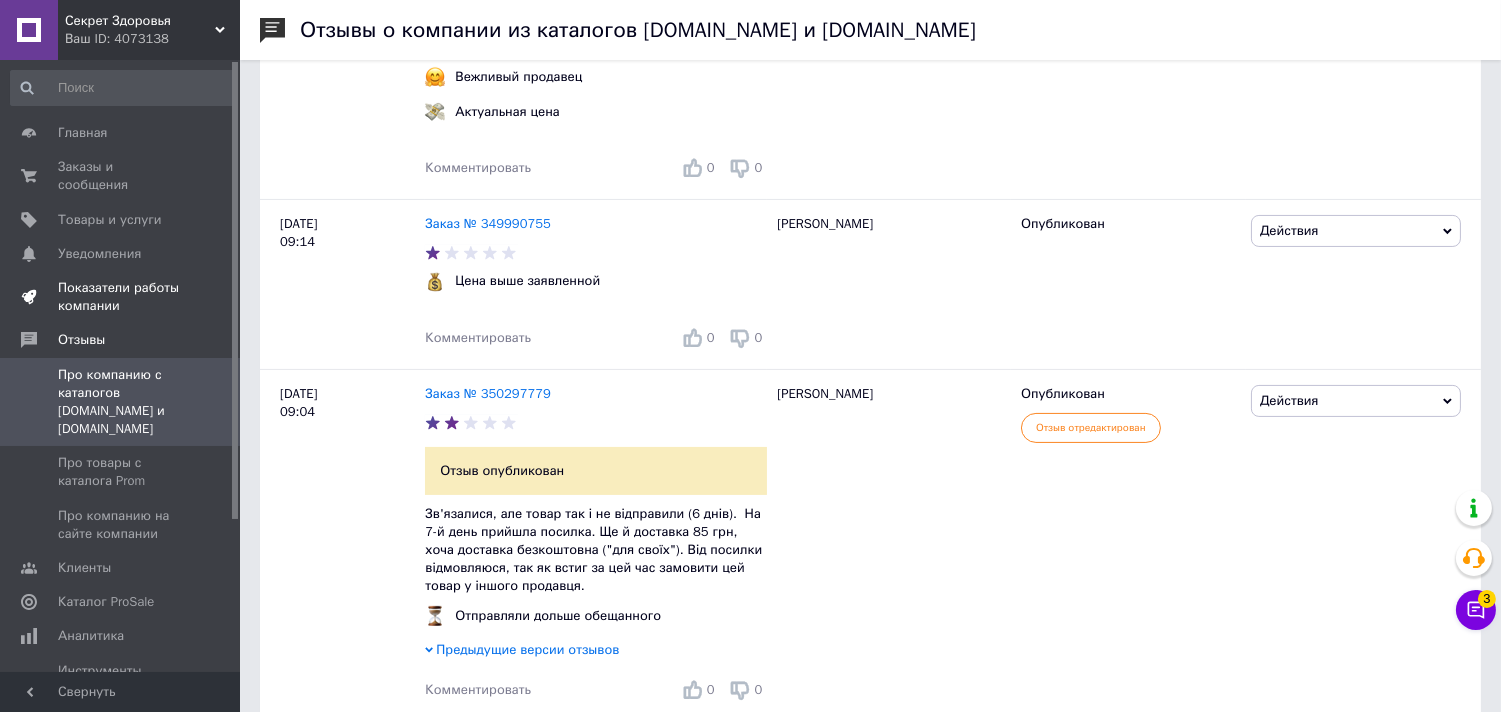 click on "Показатели работы компании" at bounding box center [121, 297] 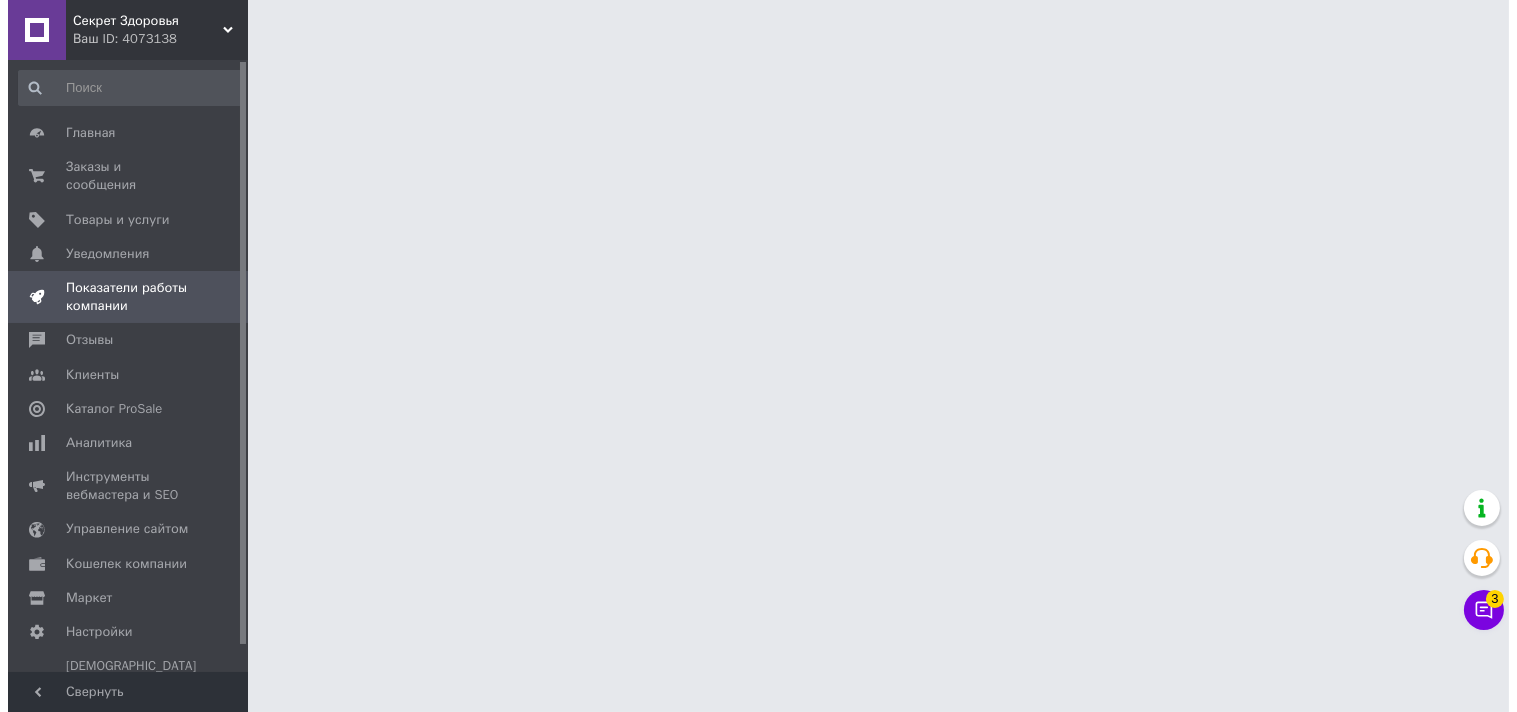 scroll, scrollTop: 0, scrollLeft: 0, axis: both 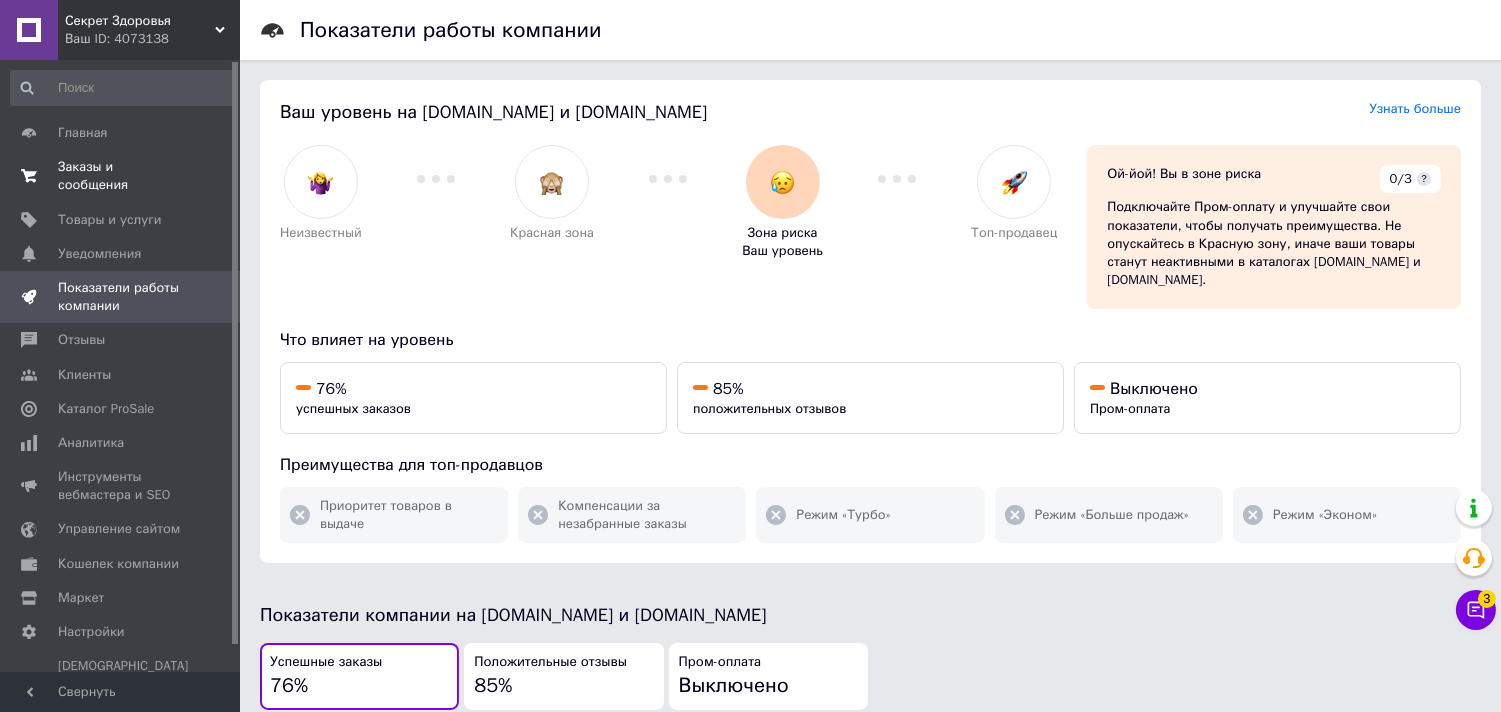 click on "Заказы и сообщения" at bounding box center (121, 176) 